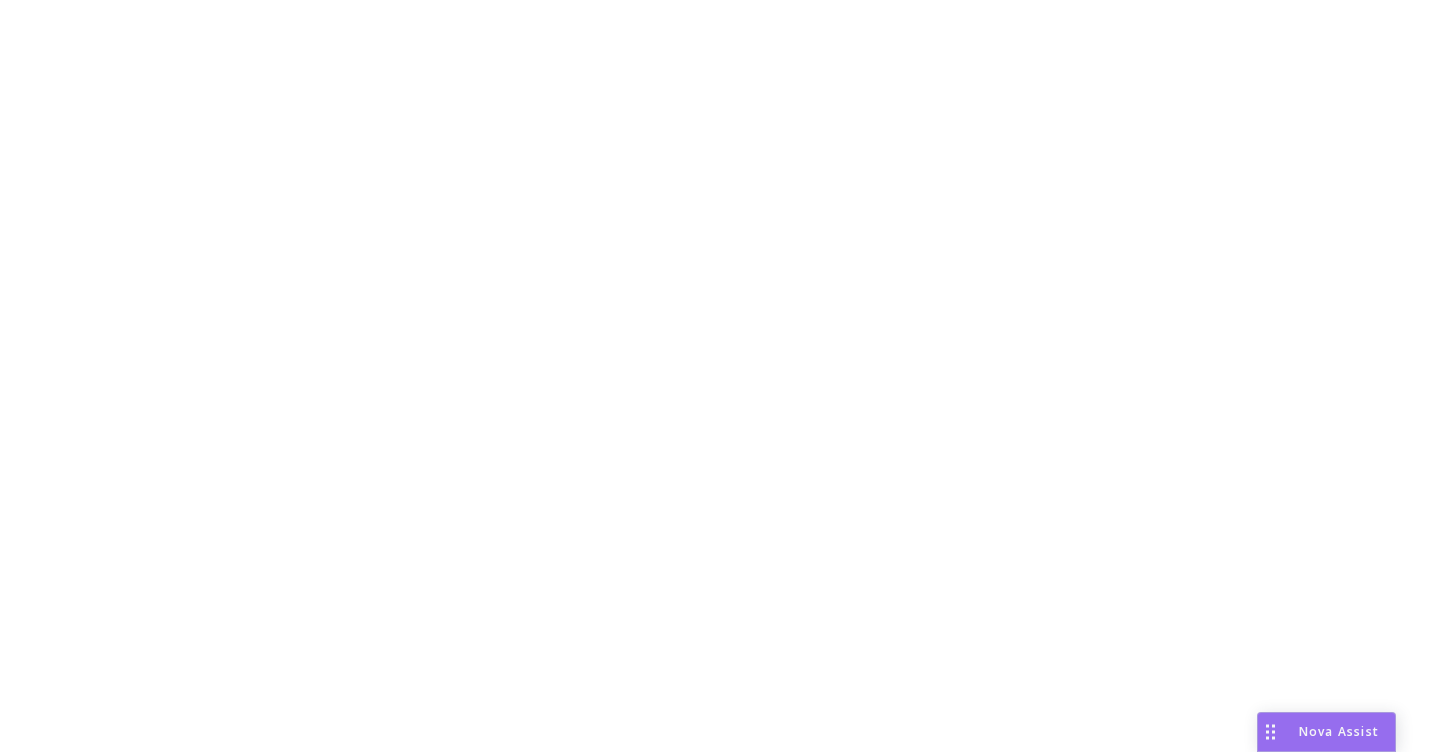 scroll, scrollTop: 0, scrollLeft: 0, axis: both 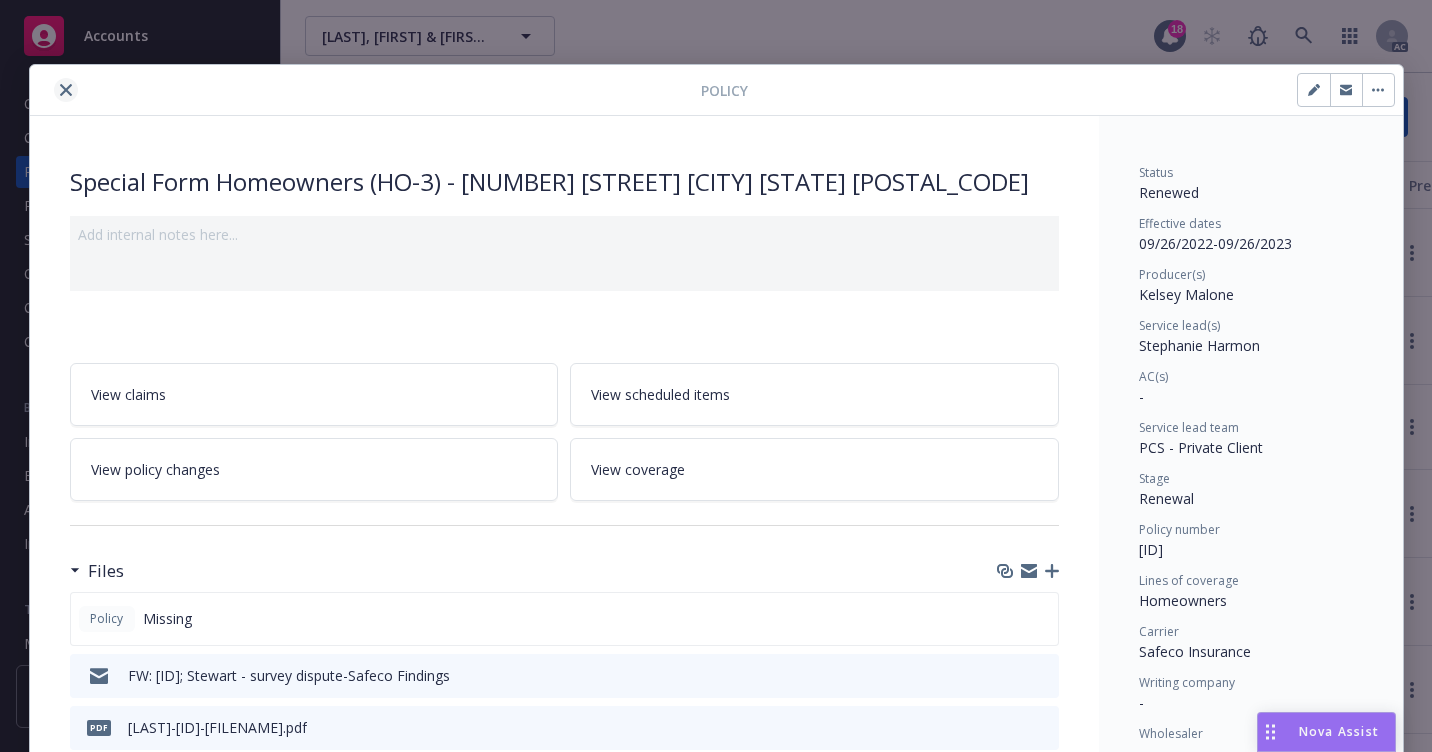 click 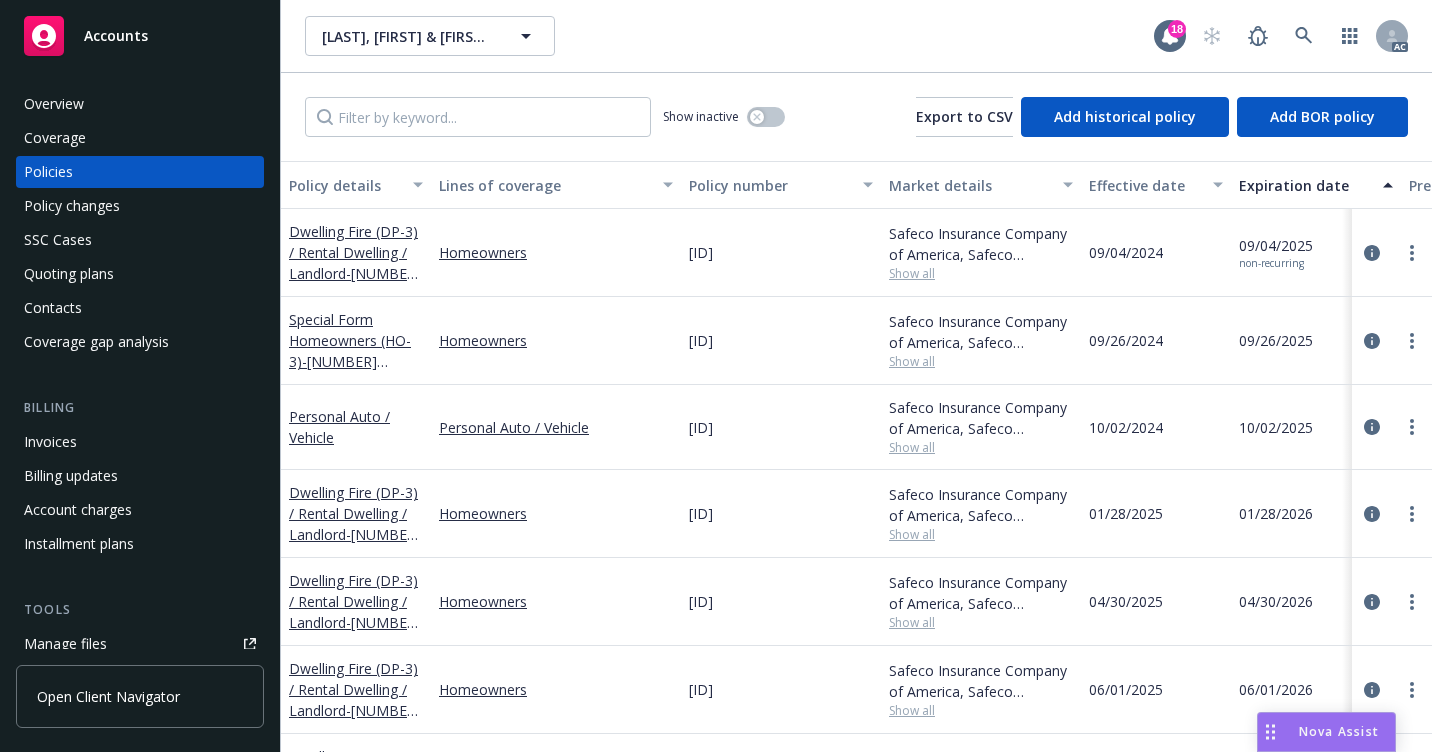 click on "[LAST], [FIRST] & [FIRST] [LAST], [FIRST] & [FIRST] [LAST]" at bounding box center [729, 36] 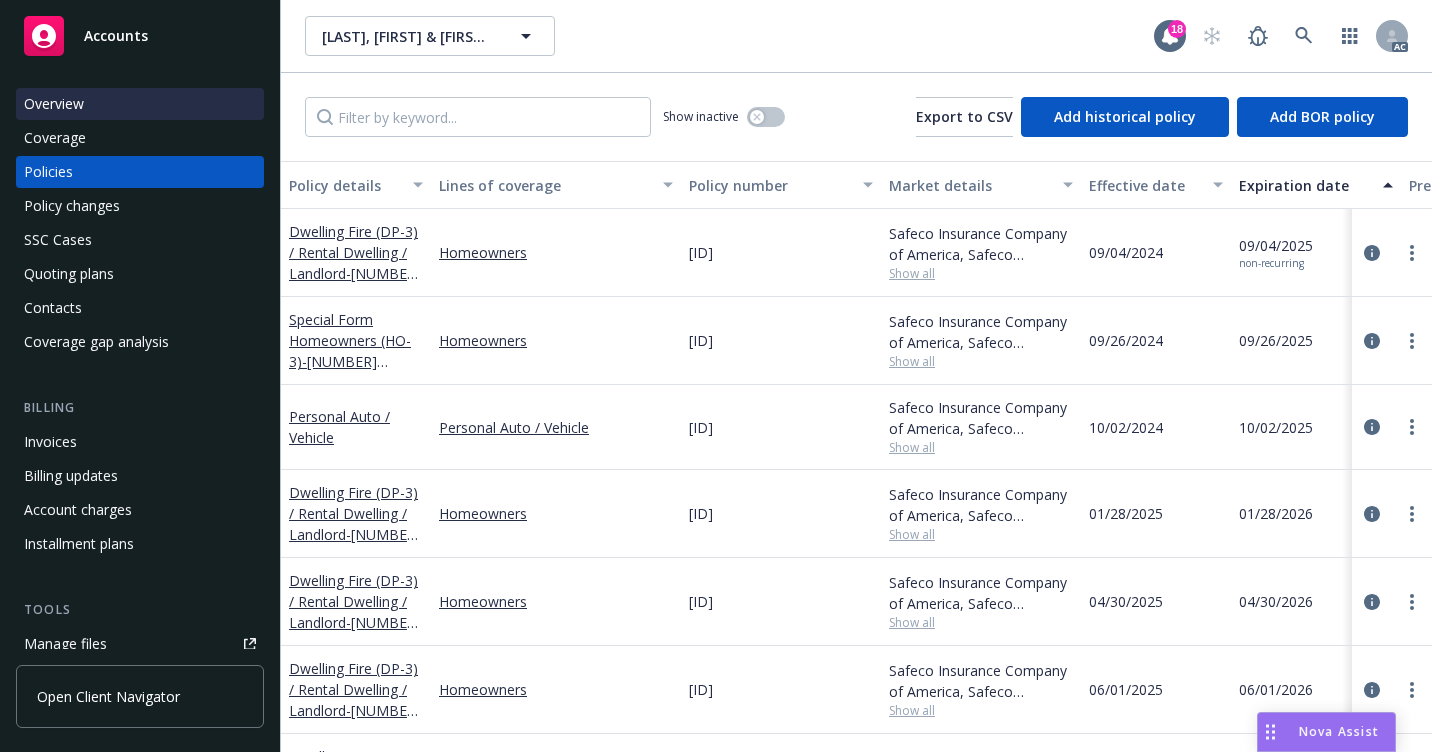 click on "Overview" at bounding box center [140, 104] 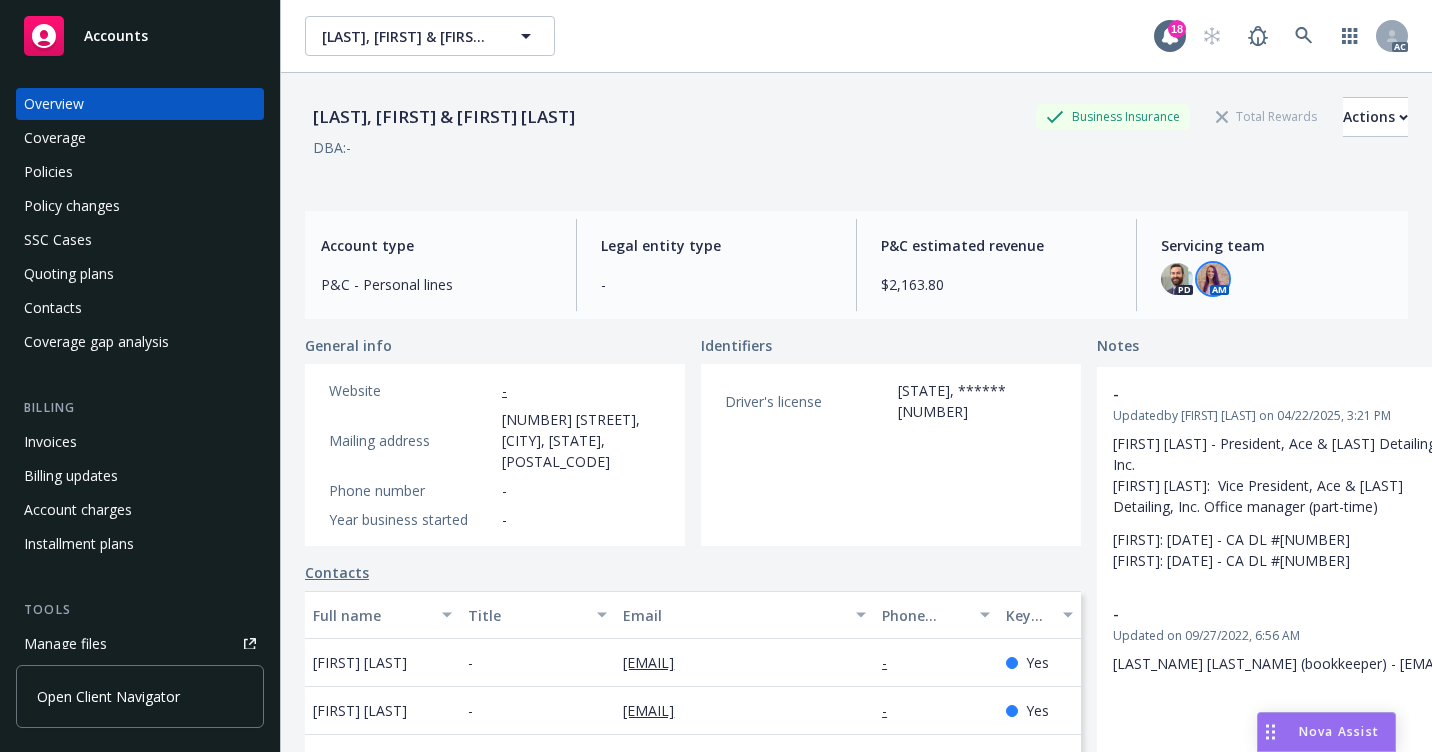 click at bounding box center [1213, 279] 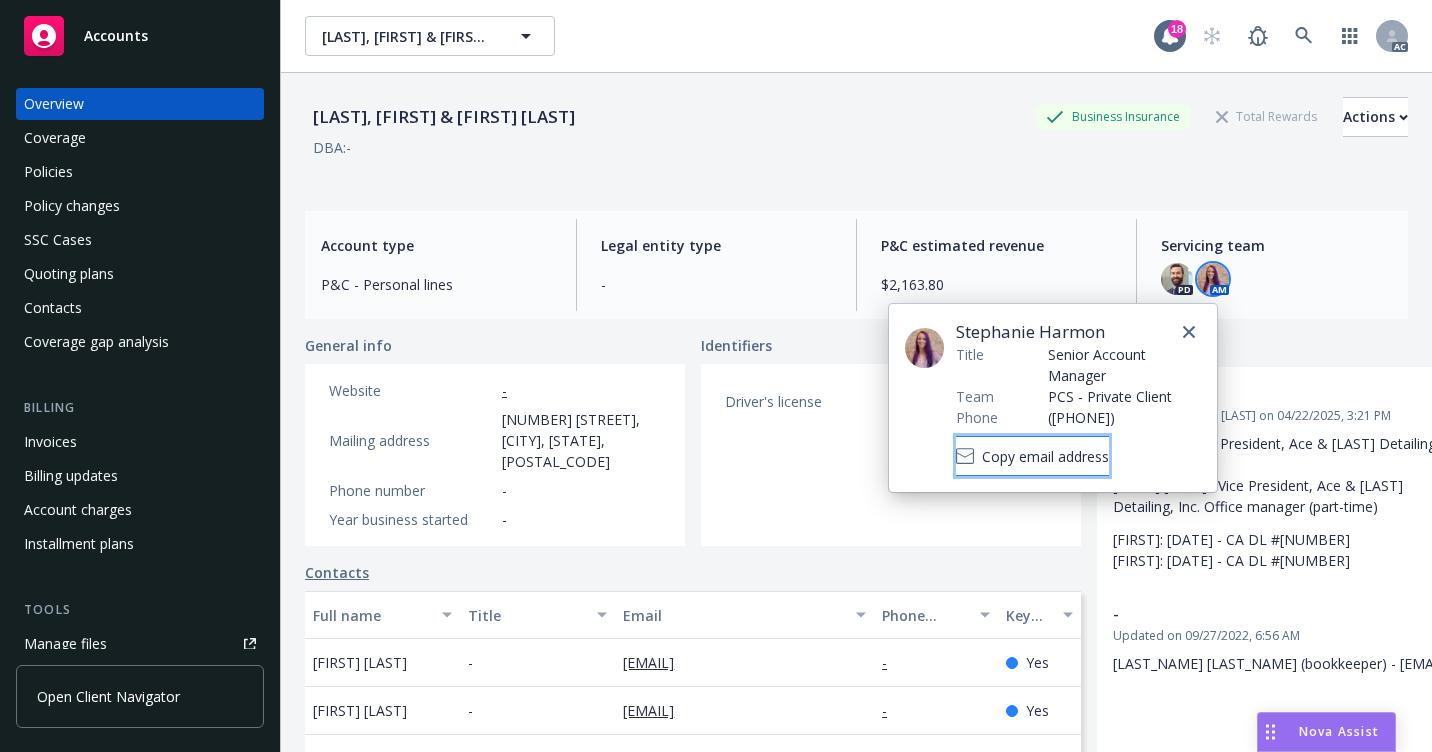 click on "Copy email address" at bounding box center [1045, 456] 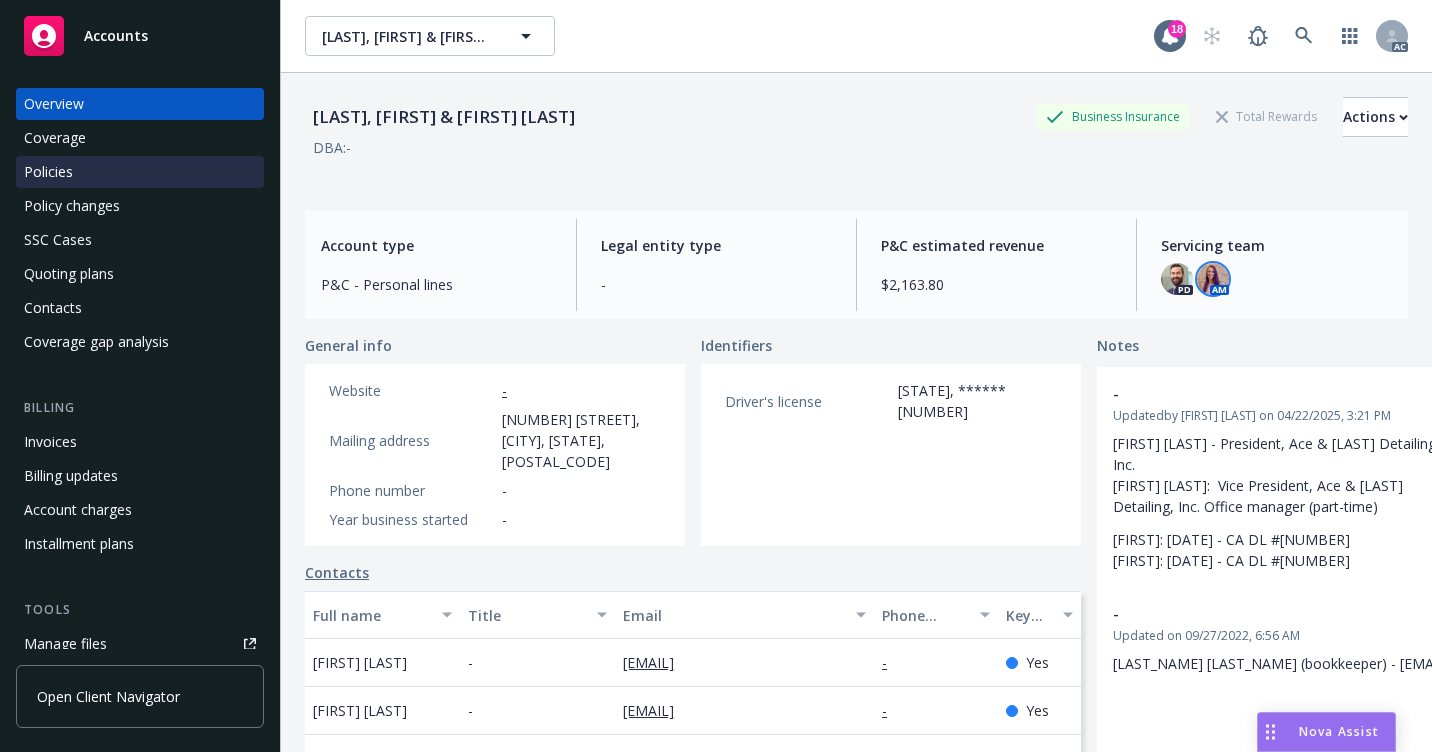 click on "Policies" at bounding box center (140, 172) 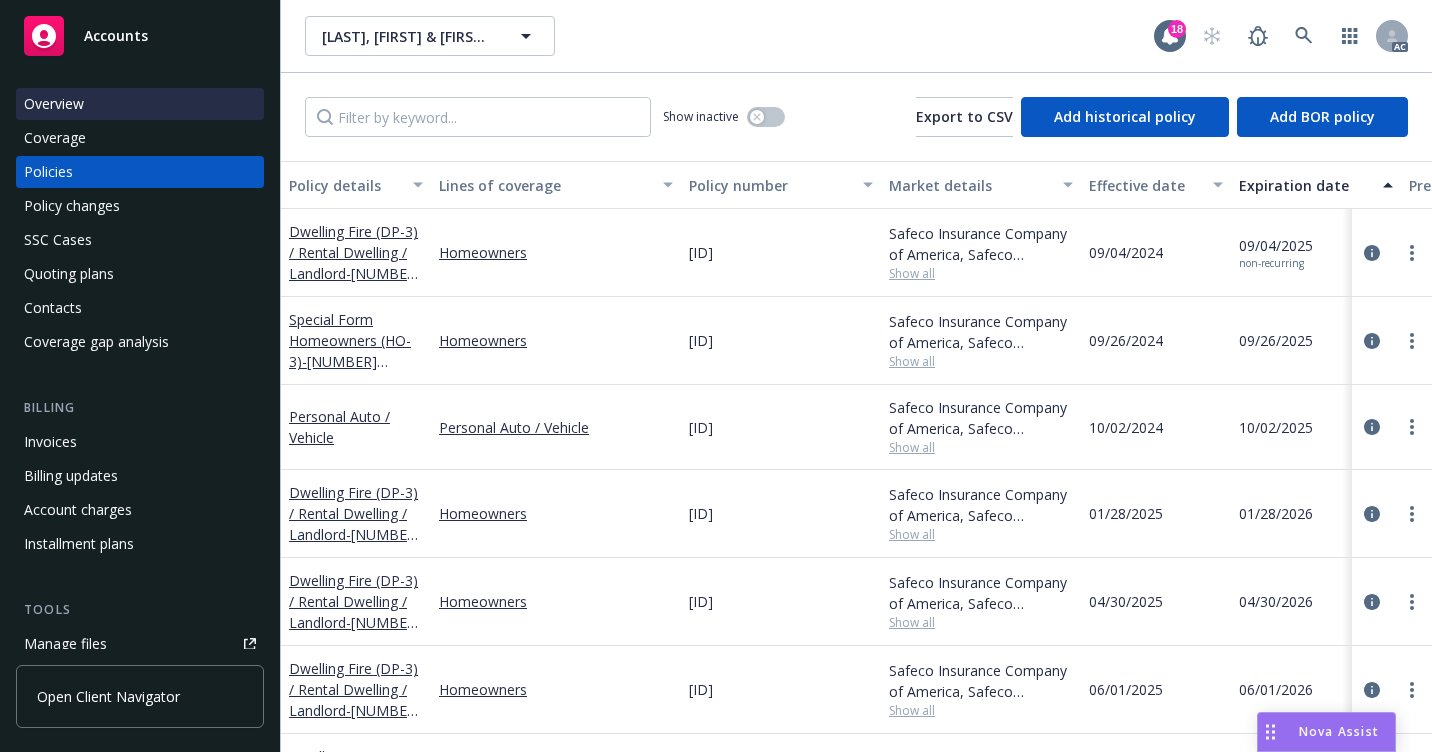 click on "Overview" at bounding box center [140, 104] 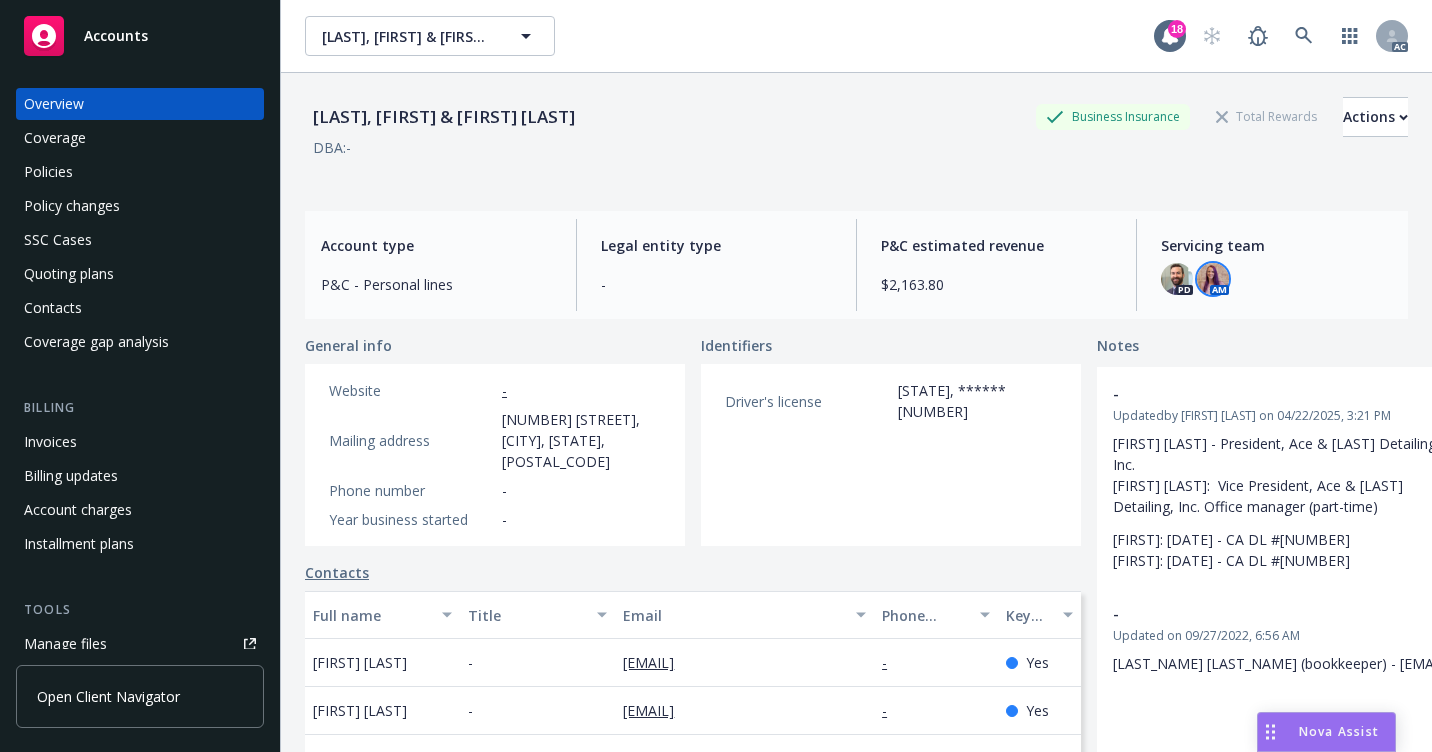 click at bounding box center [1213, 279] 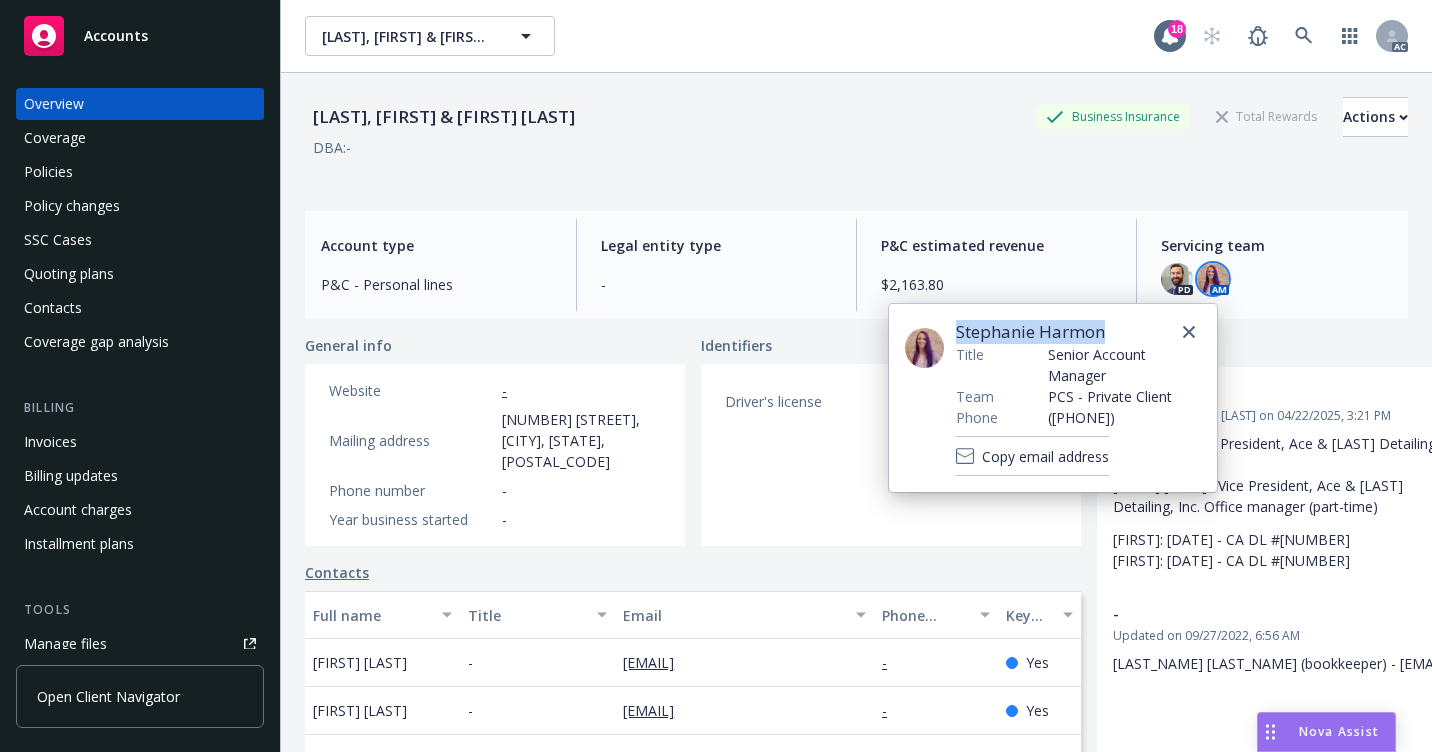 drag, startPoint x: 1107, startPoint y: 332, endPoint x: 959, endPoint y: 331, distance: 148.00337 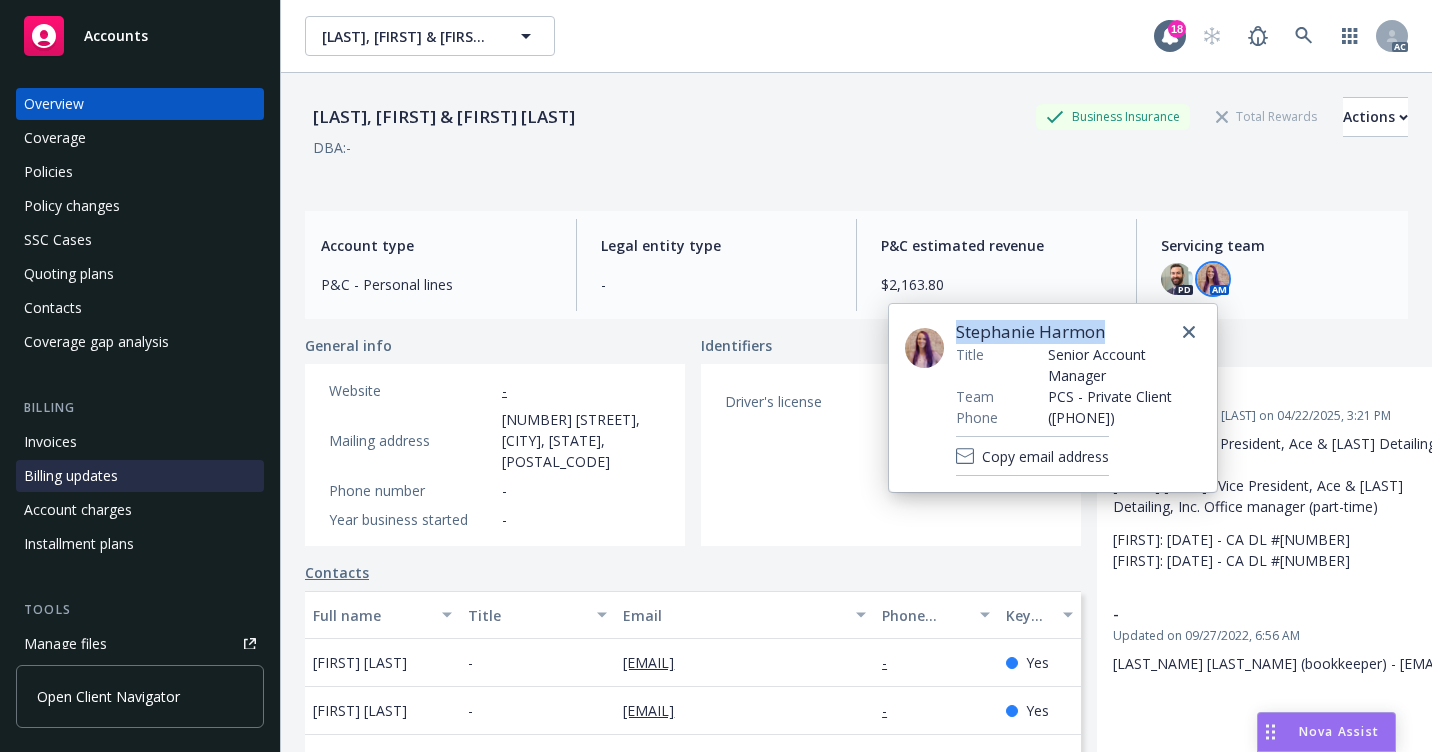 copy on "Stephanie Harmon" 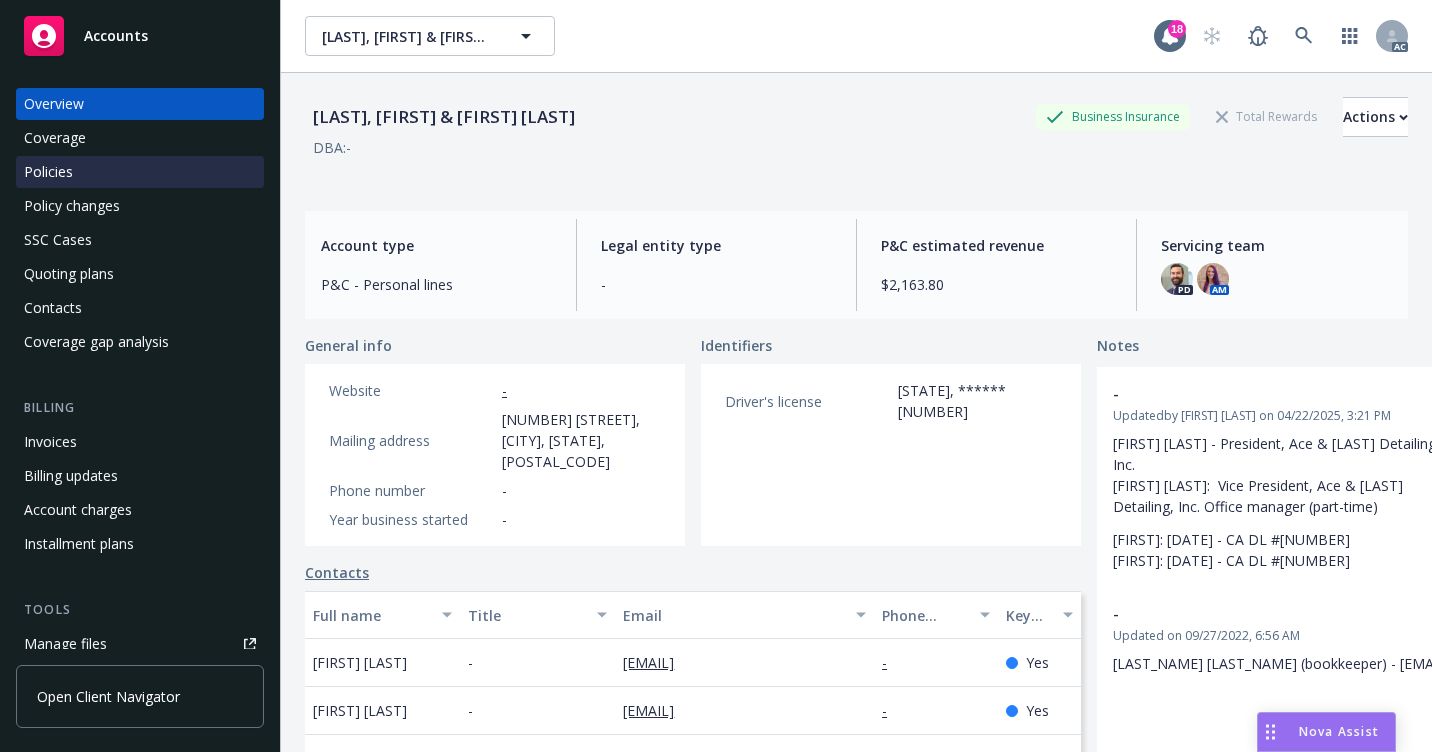 click on "Policies" at bounding box center [140, 172] 